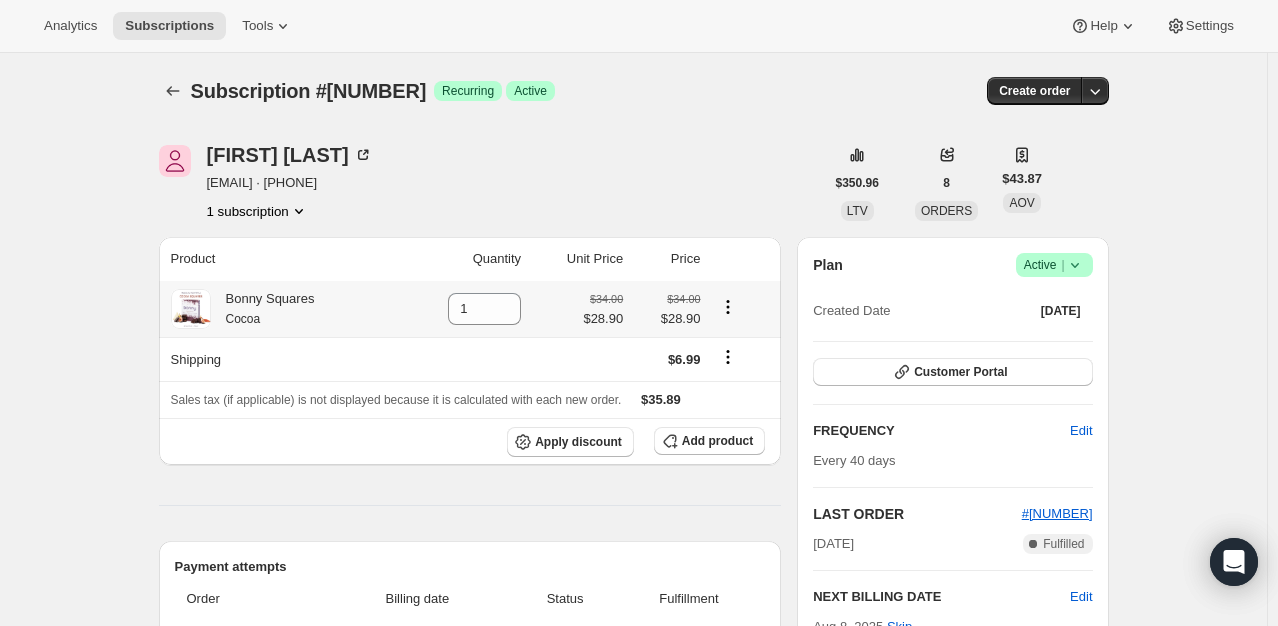 scroll, scrollTop: 0, scrollLeft: 0, axis: both 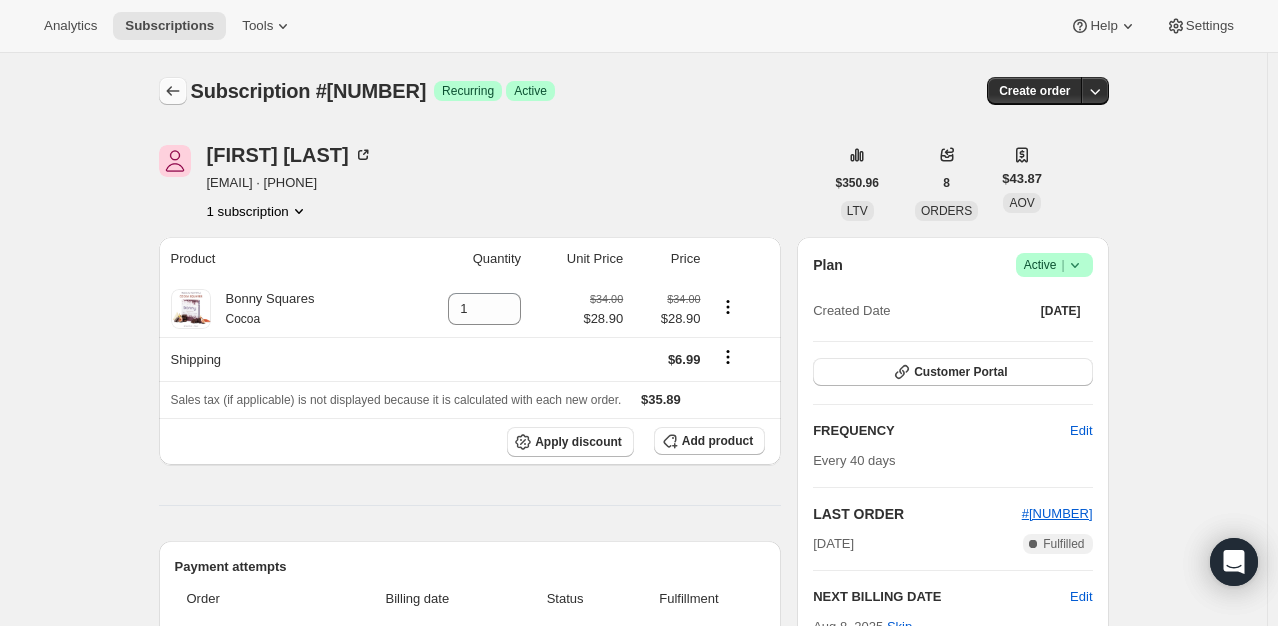 click 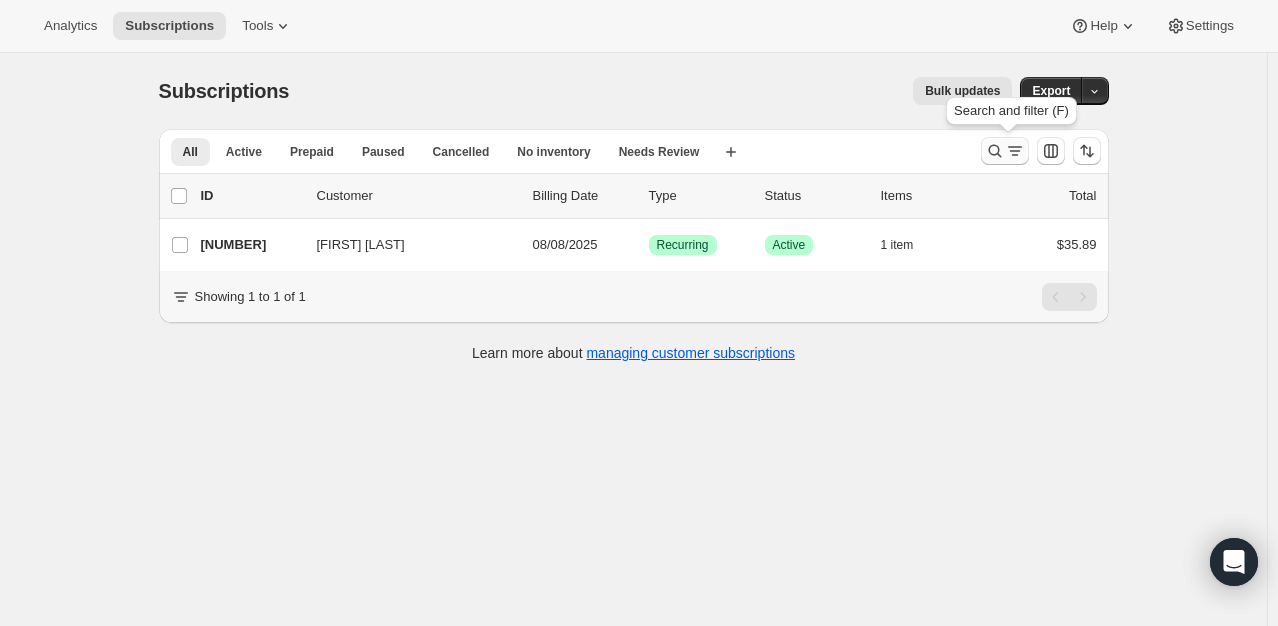 click 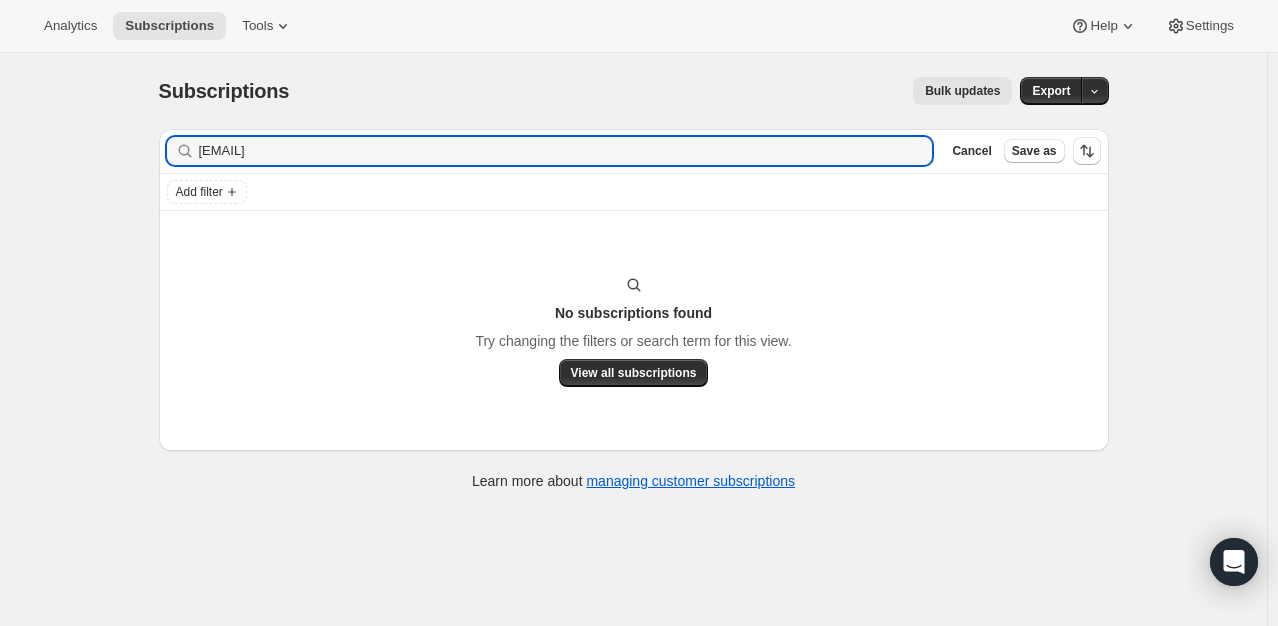 type on "b" 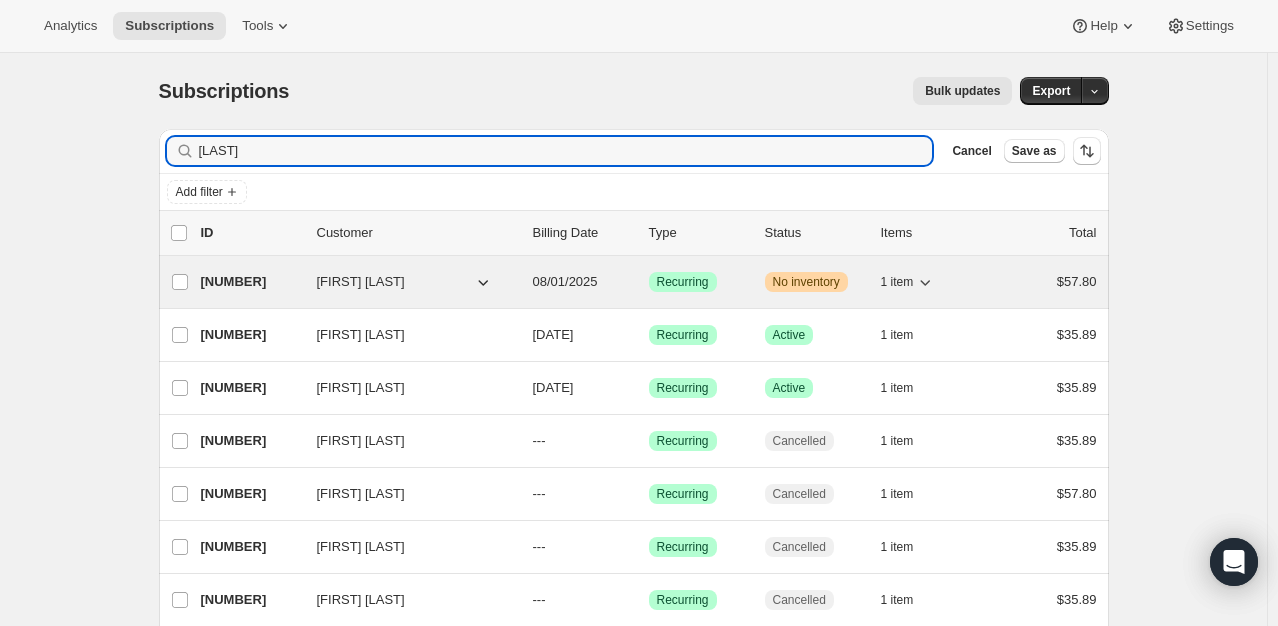 type on "[LAST]" 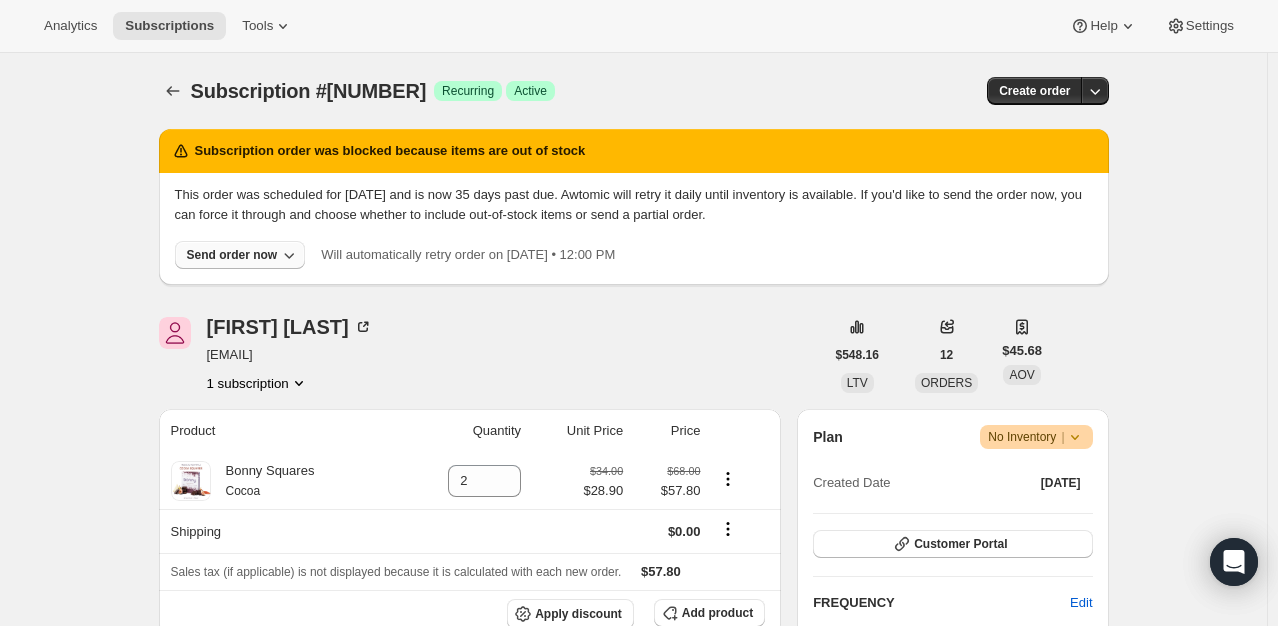 click on "Send order now" at bounding box center [232, 255] 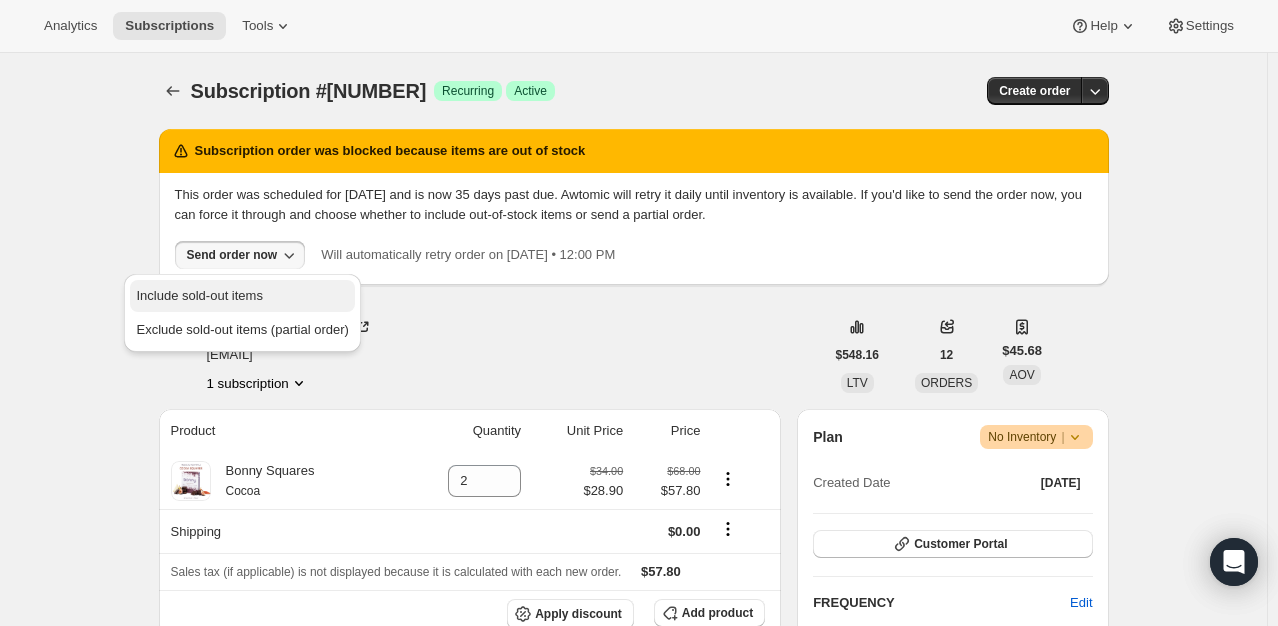 click on "Include sold-out items" at bounding box center (199, 295) 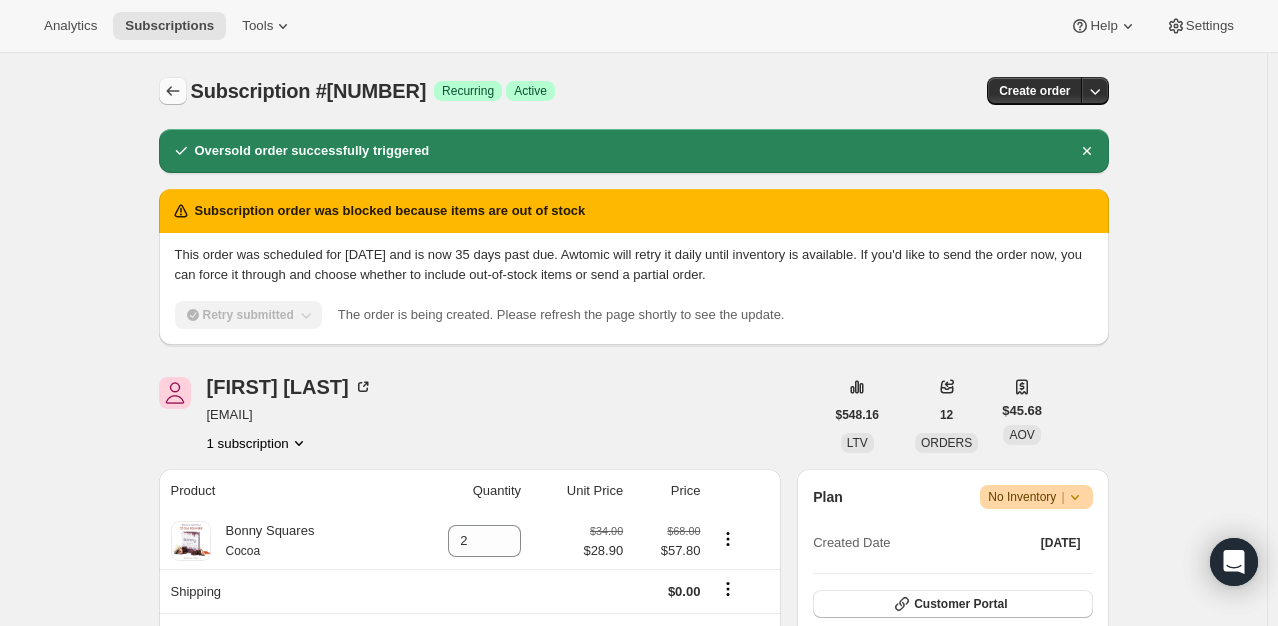 click 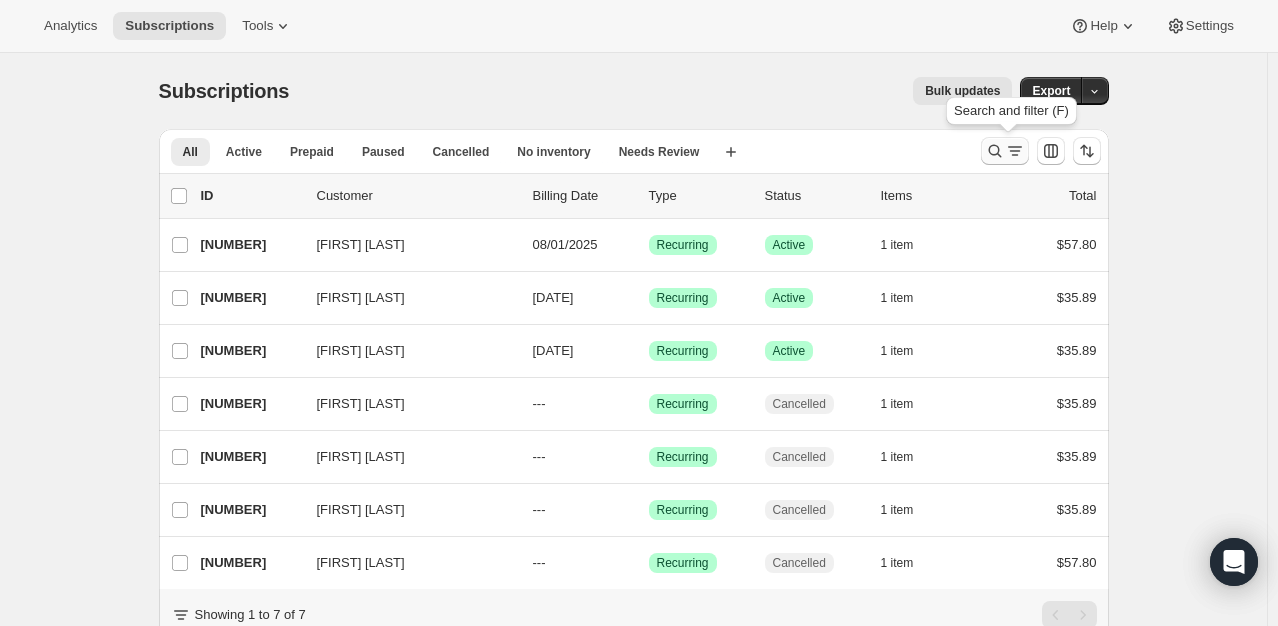 click 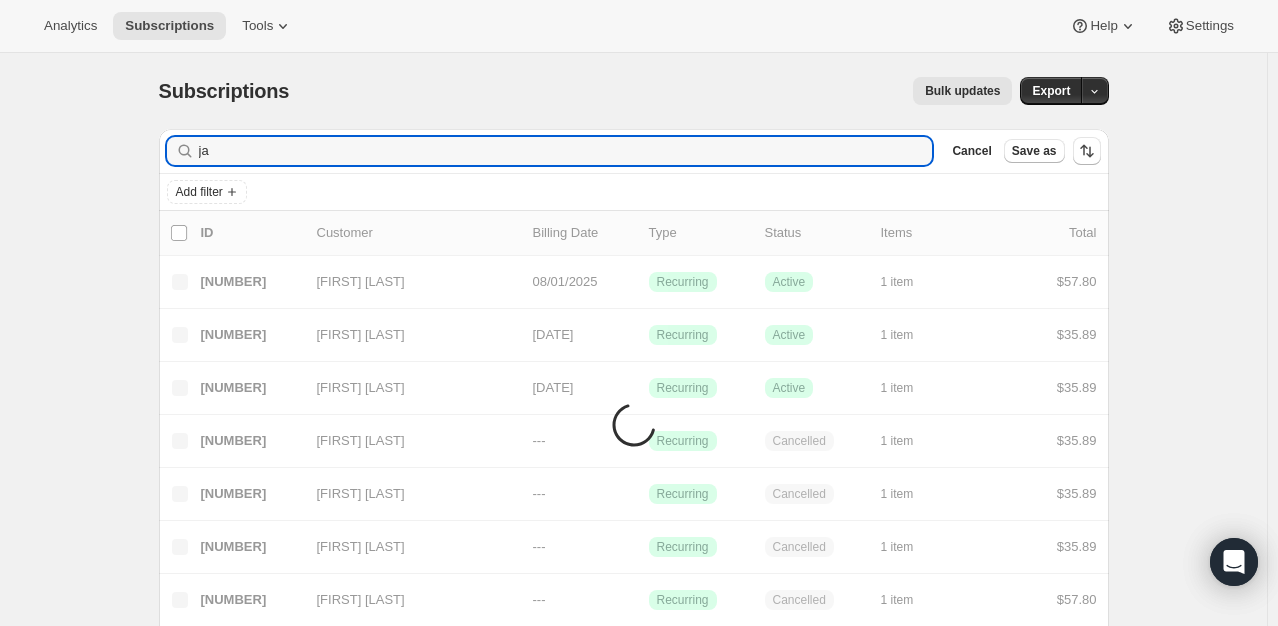 type on "j" 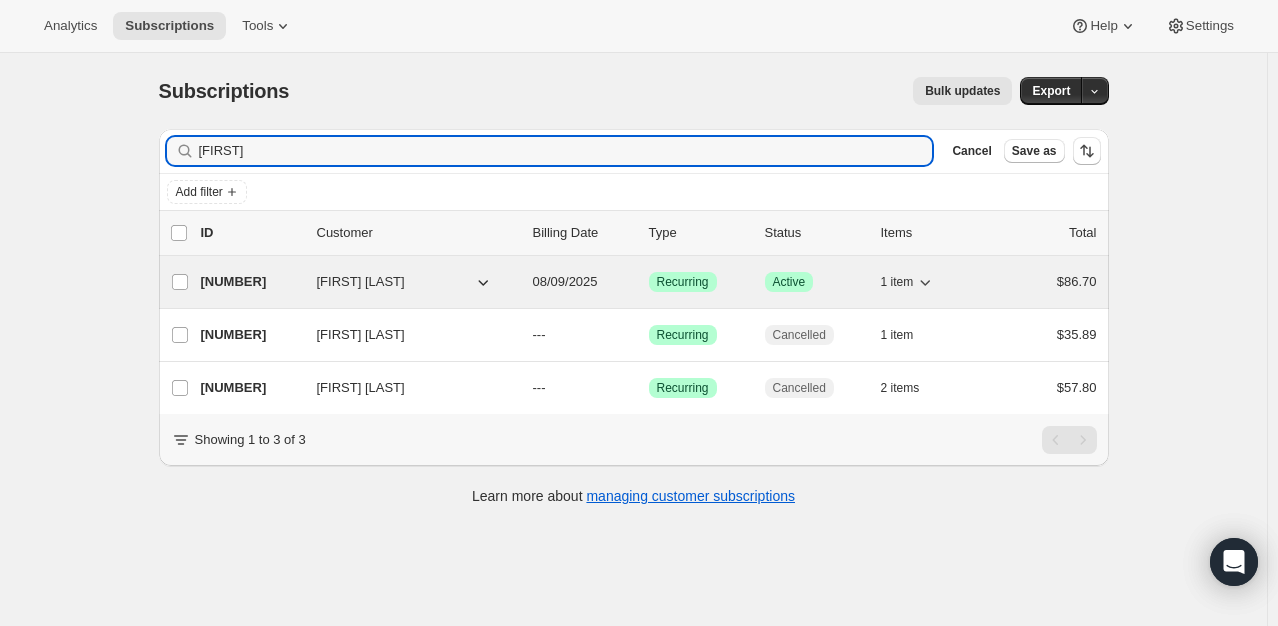 type on "[FIRST]" 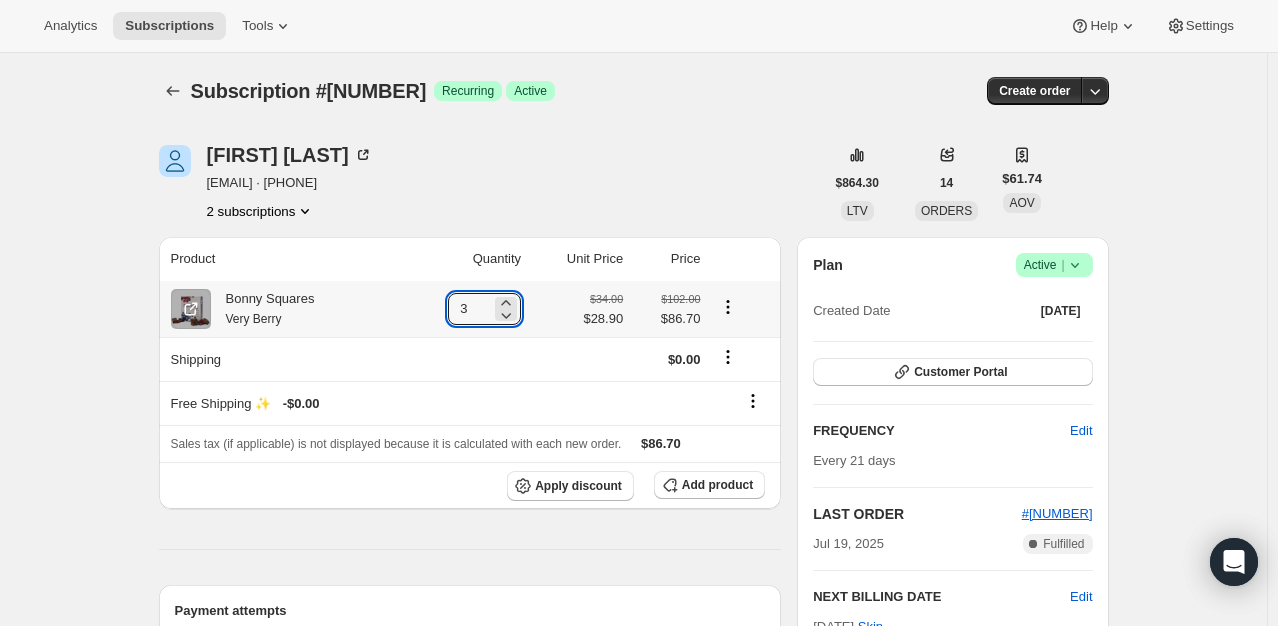 drag, startPoint x: 481, startPoint y: 302, endPoint x: 442, endPoint y: 307, distance: 39.319206 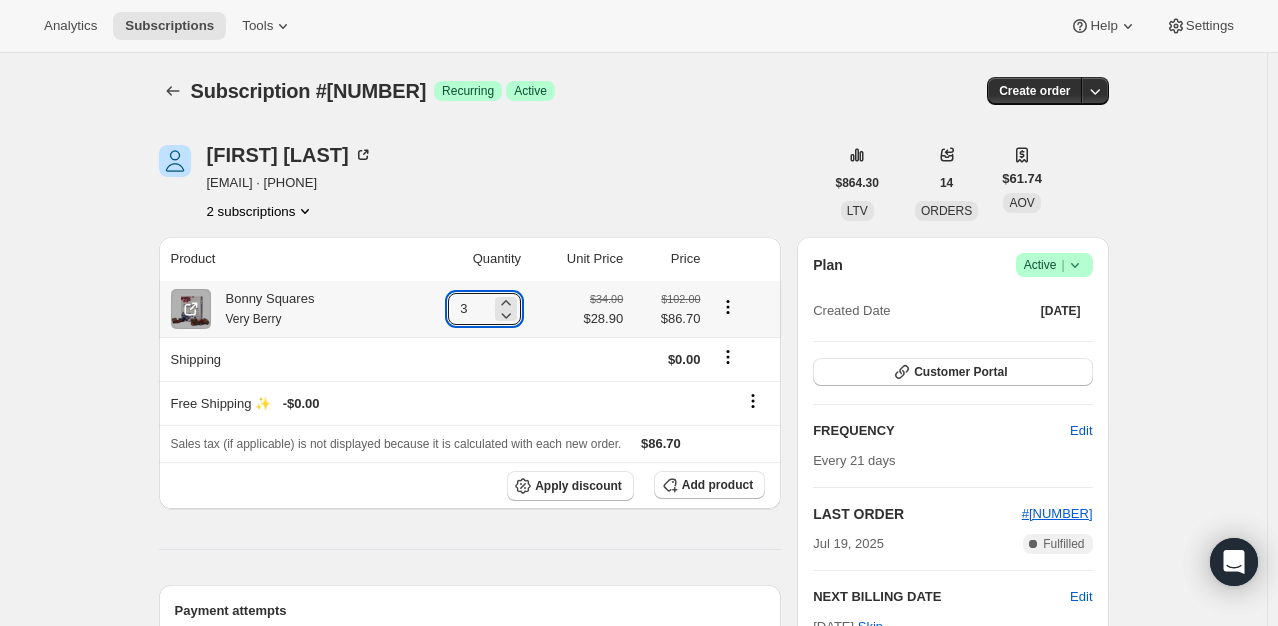 click on "3" at bounding box center [463, 309] 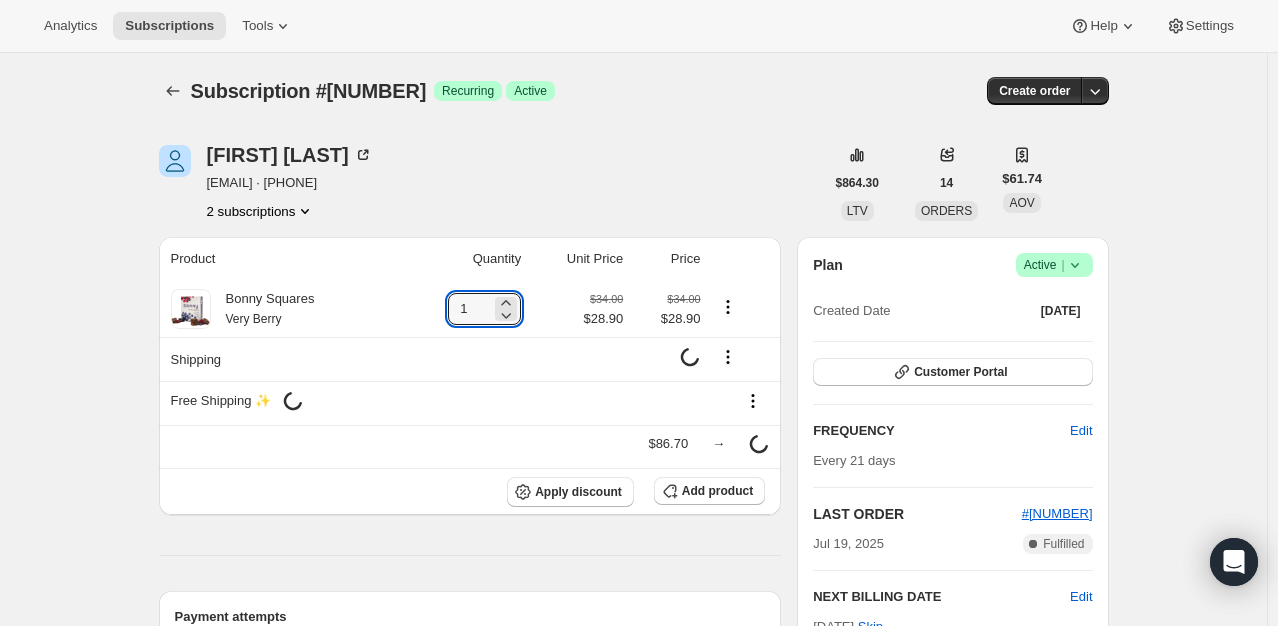 type on "1" 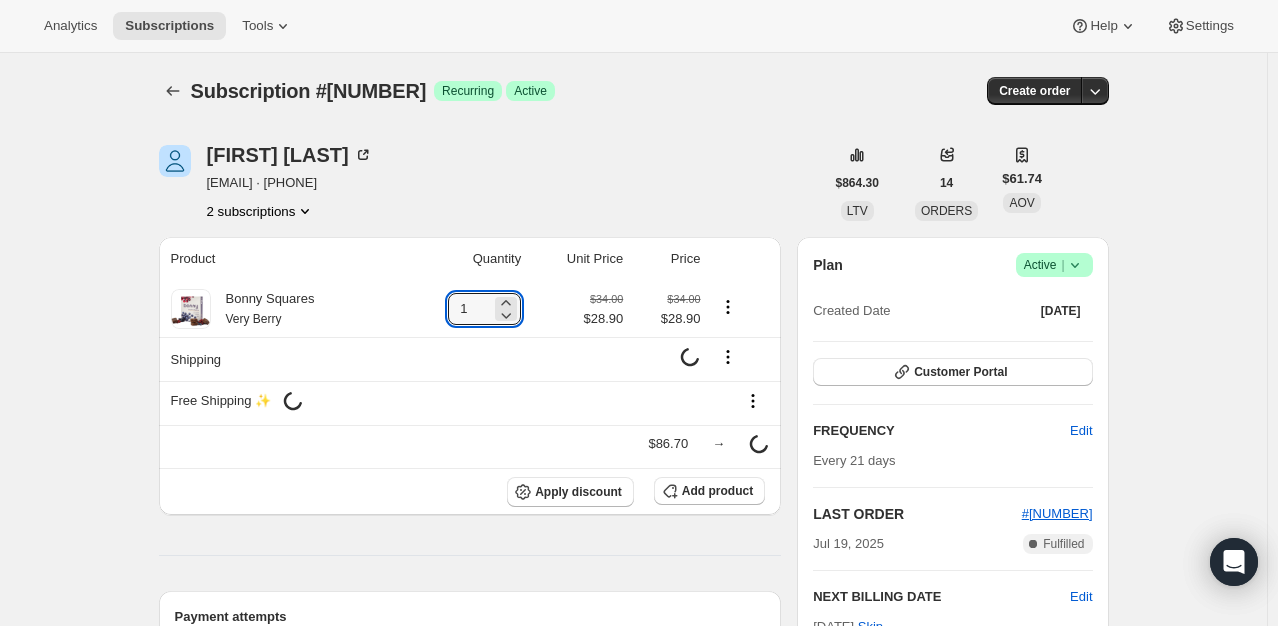 click on "[FIRST] [LAST] [EMAIL] · [PHONE] 2 subscriptions" at bounding box center (491, 183) 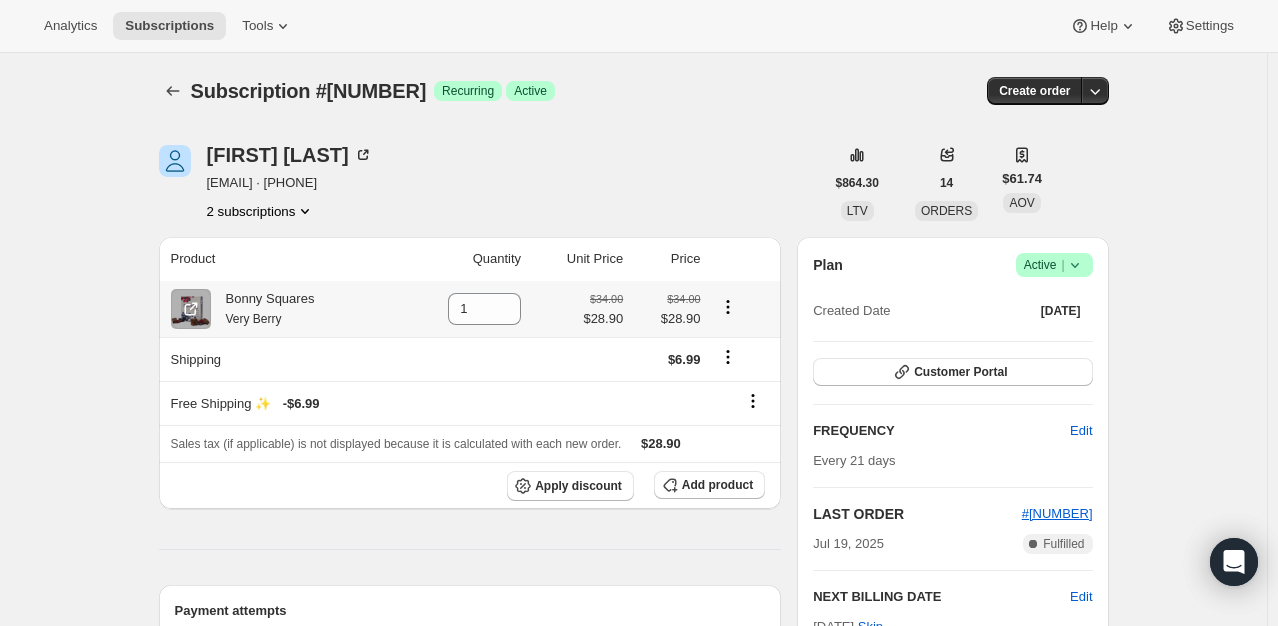 click 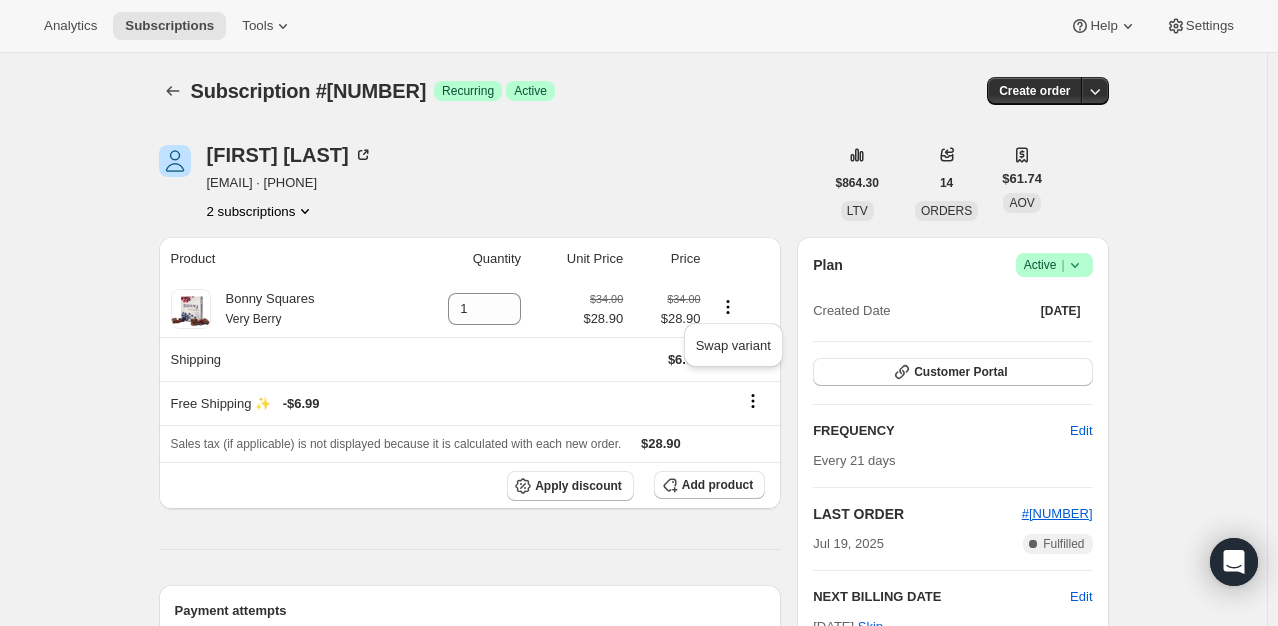 click at bounding box center (743, 259) 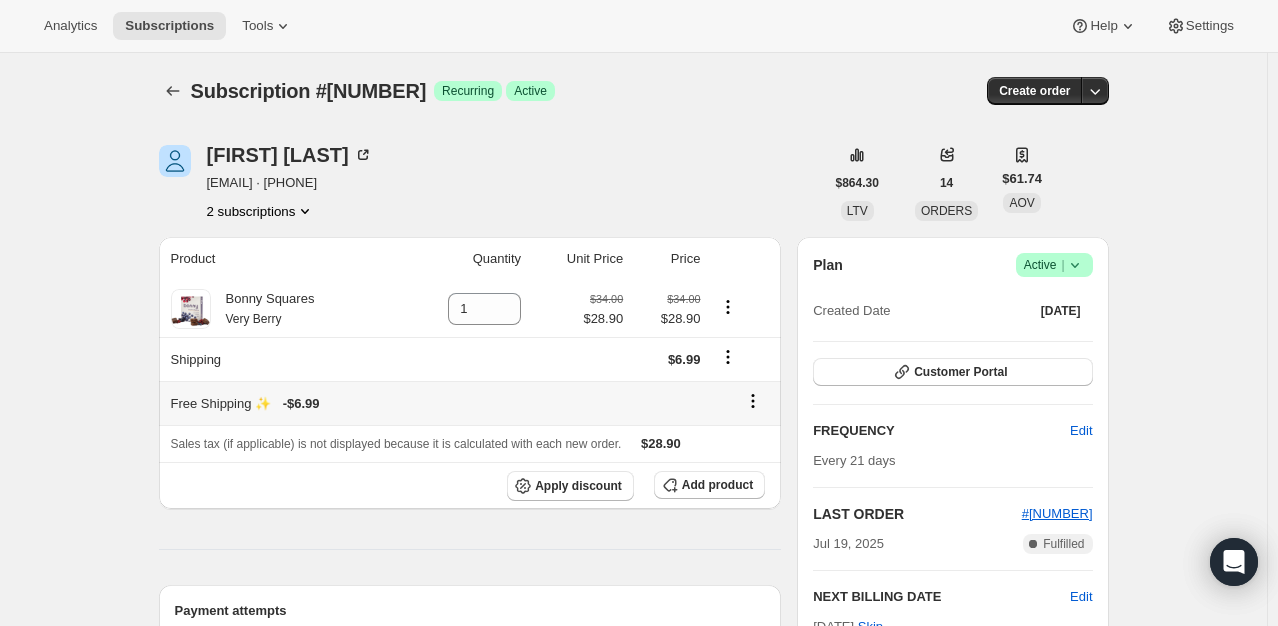 click 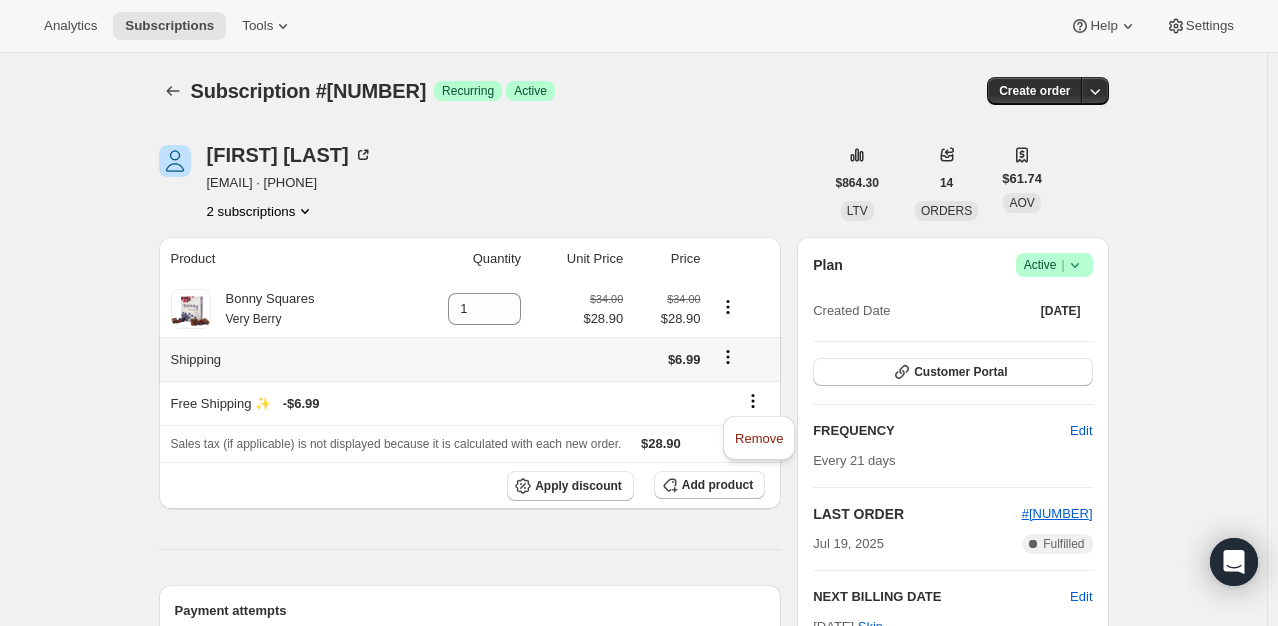 click at bounding box center (740, 359) 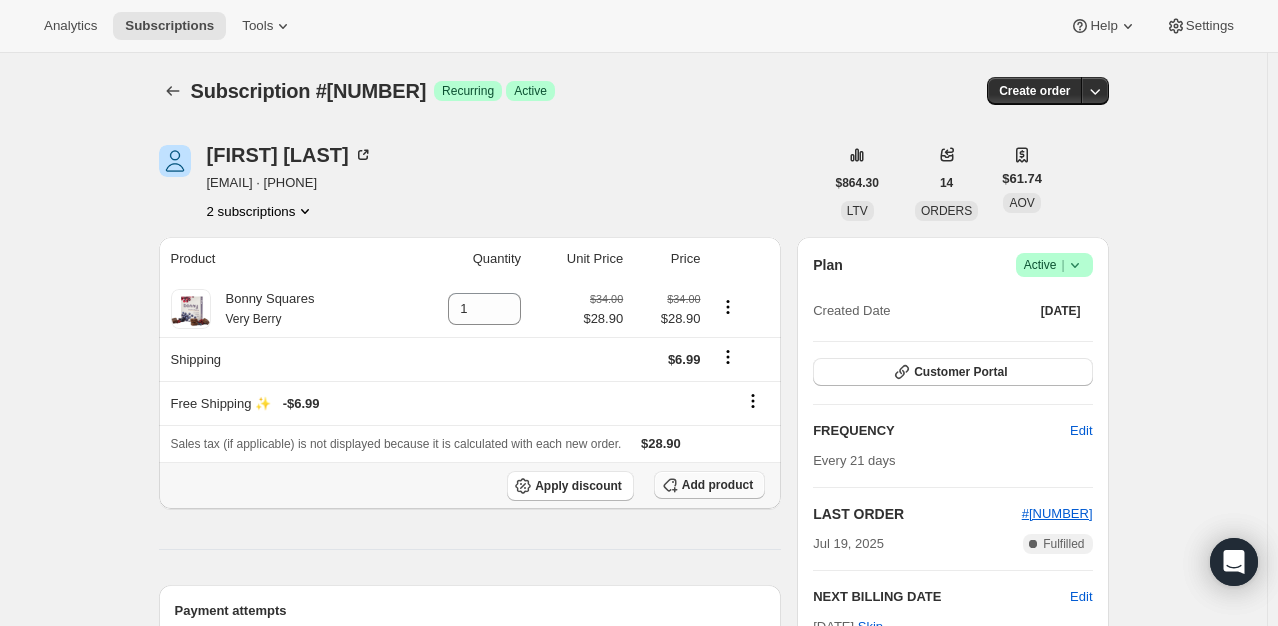 click on "Add product" at bounding box center [717, 485] 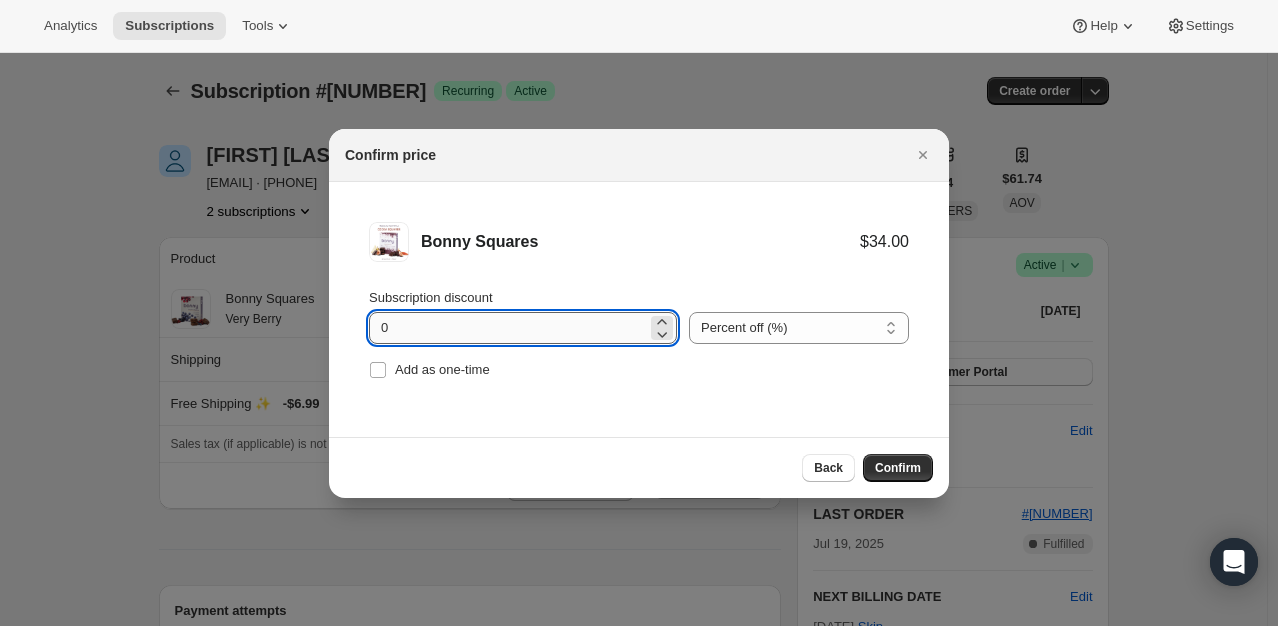 click on "0" at bounding box center [508, 328] 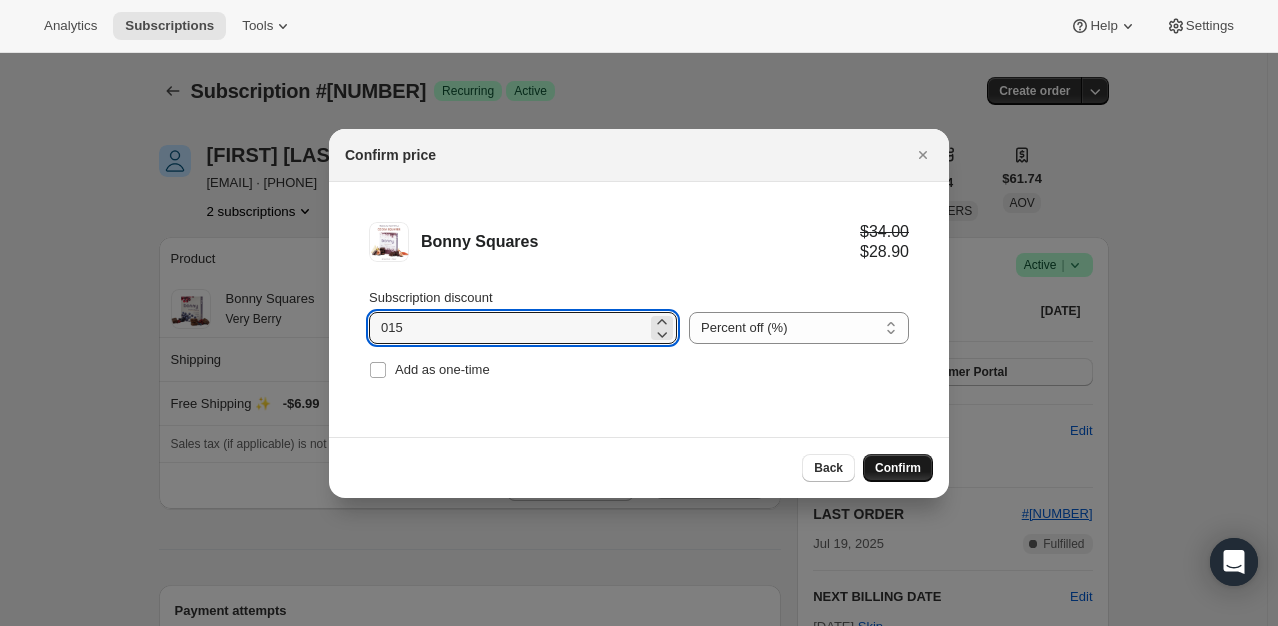 type on "015" 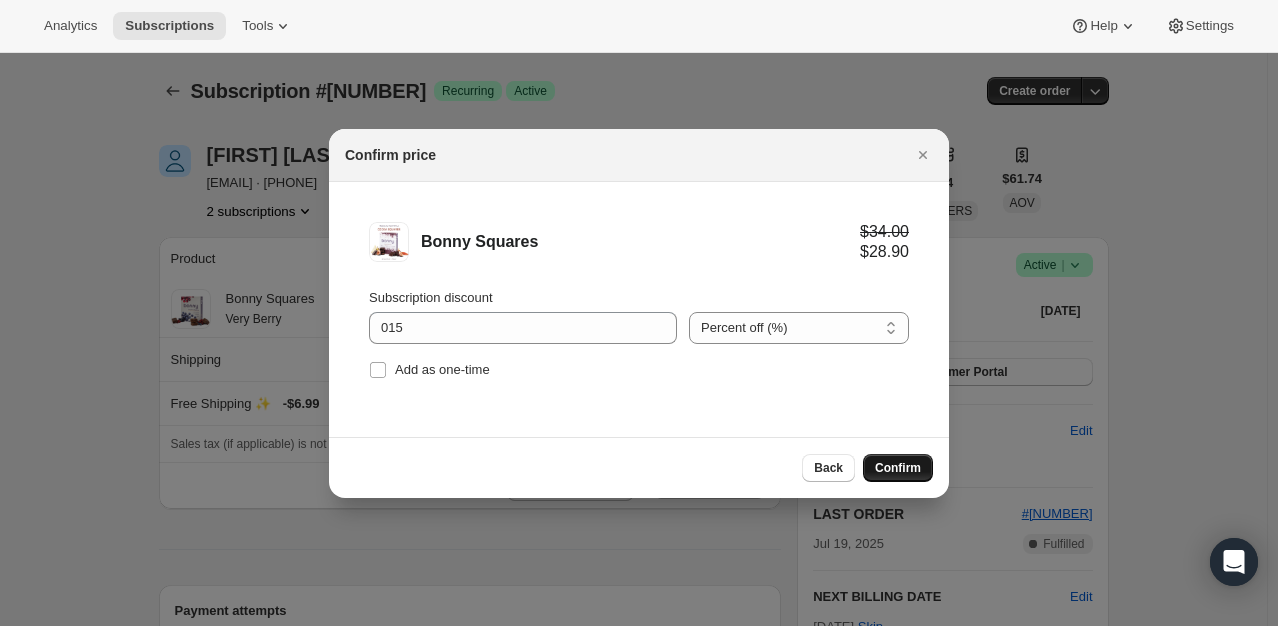 click on "Confirm" at bounding box center [898, 468] 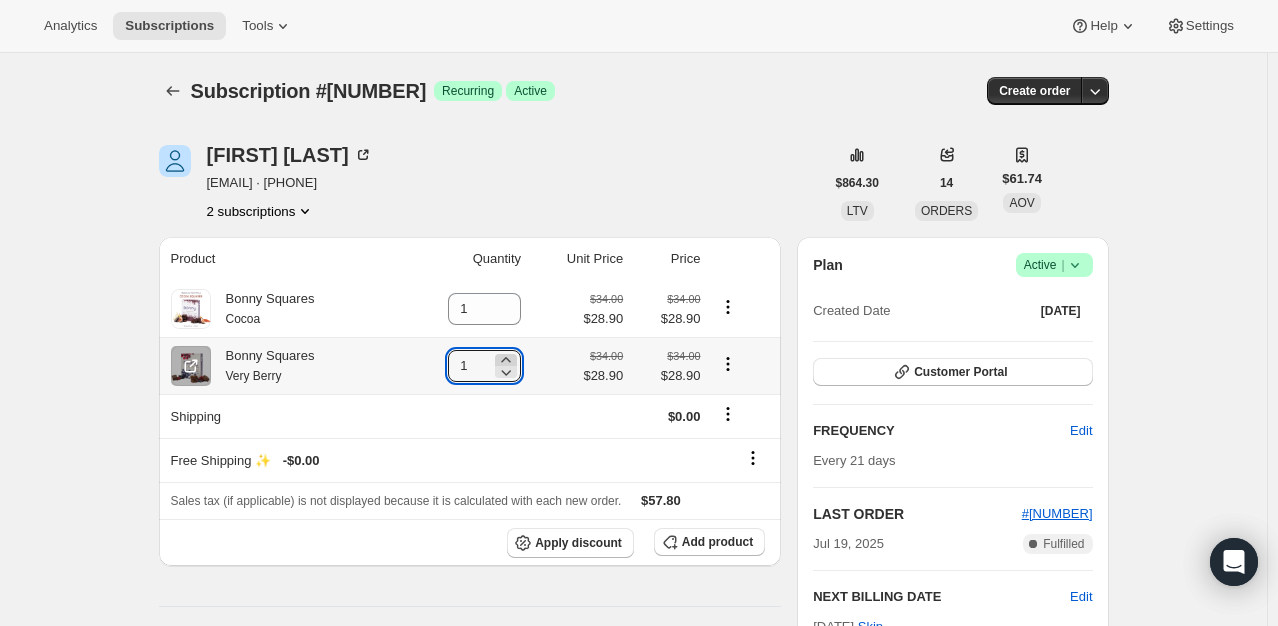 click 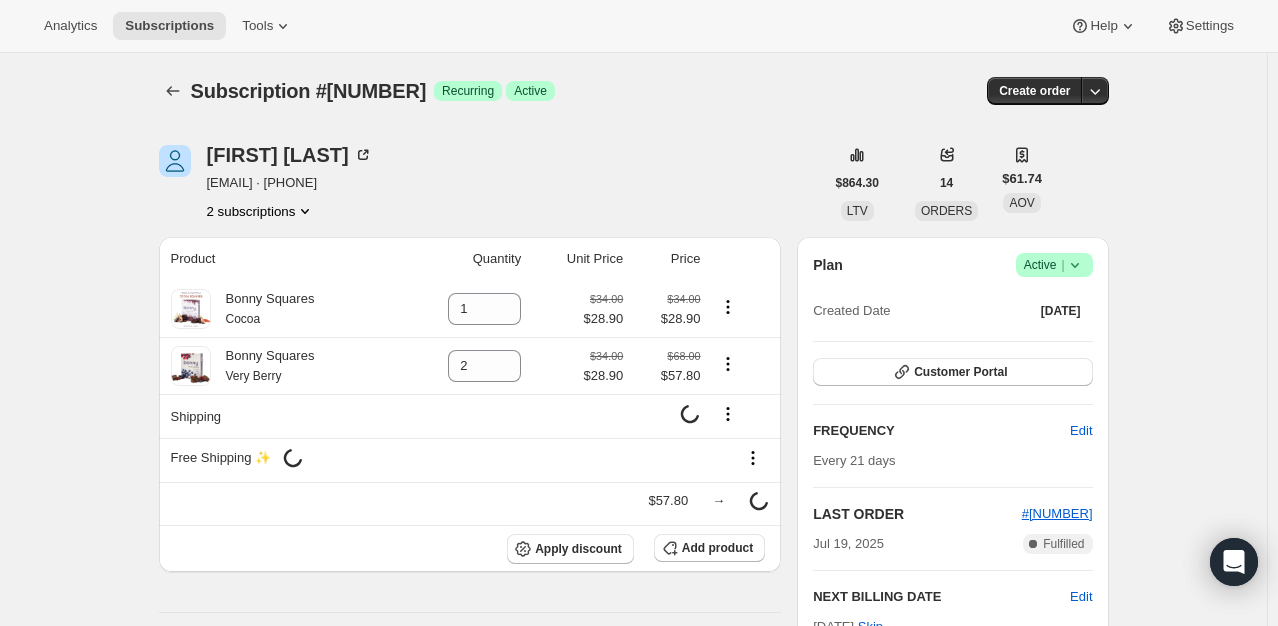 click on "[FIRST] [LAST] [EMAIL] · [PHONE] 2 subscriptions" at bounding box center (491, 183) 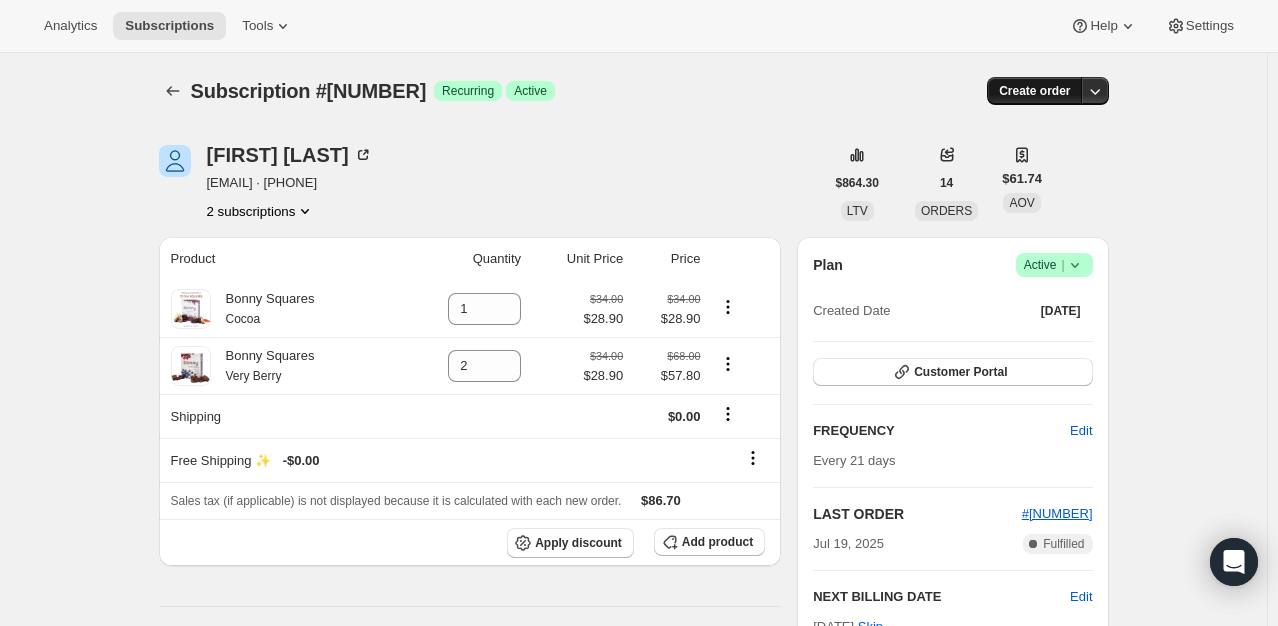 click on "Create order" at bounding box center (1034, 91) 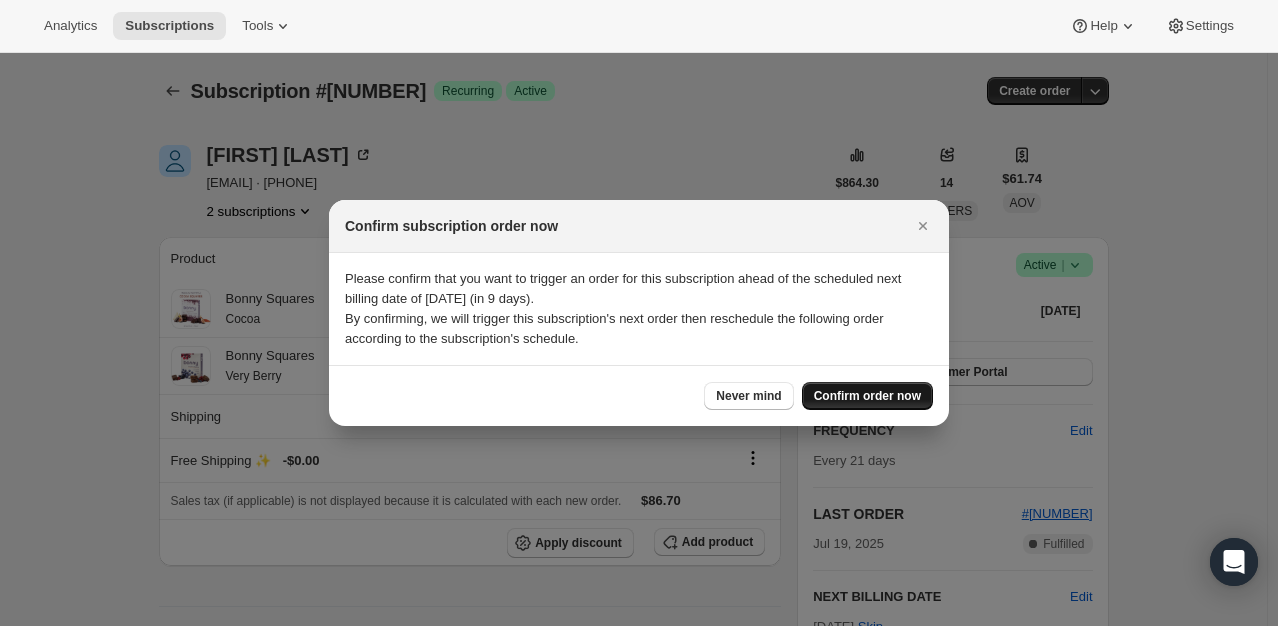 click on "Confirm order now" at bounding box center (867, 396) 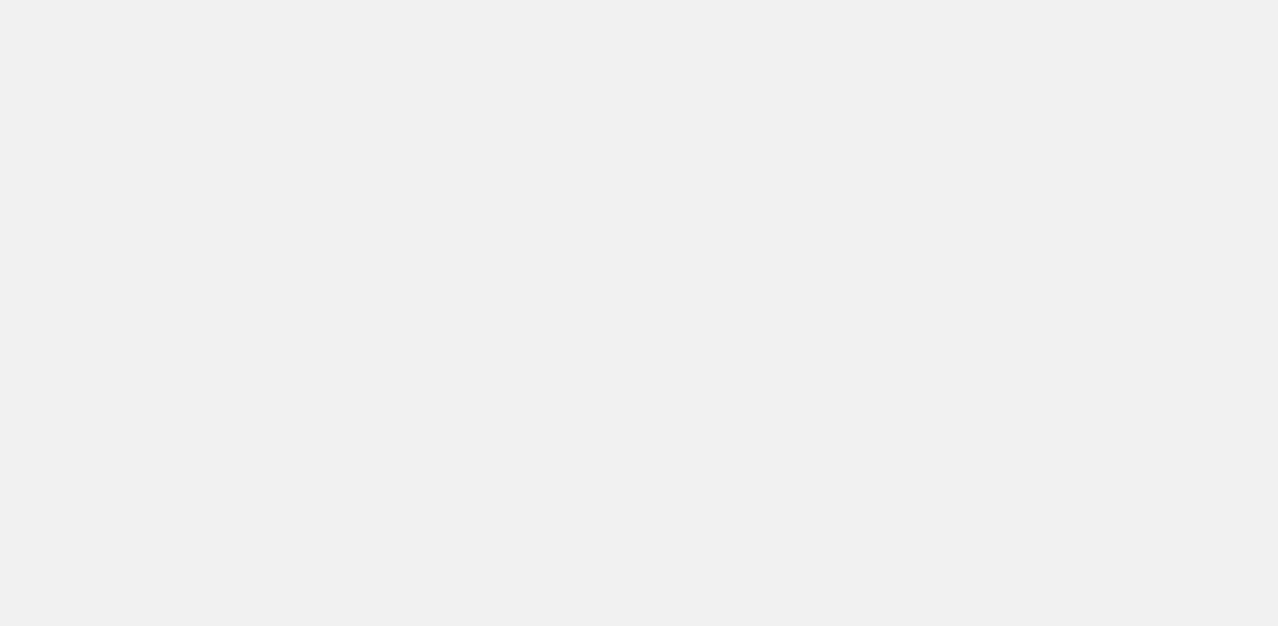 scroll, scrollTop: 0, scrollLeft: 0, axis: both 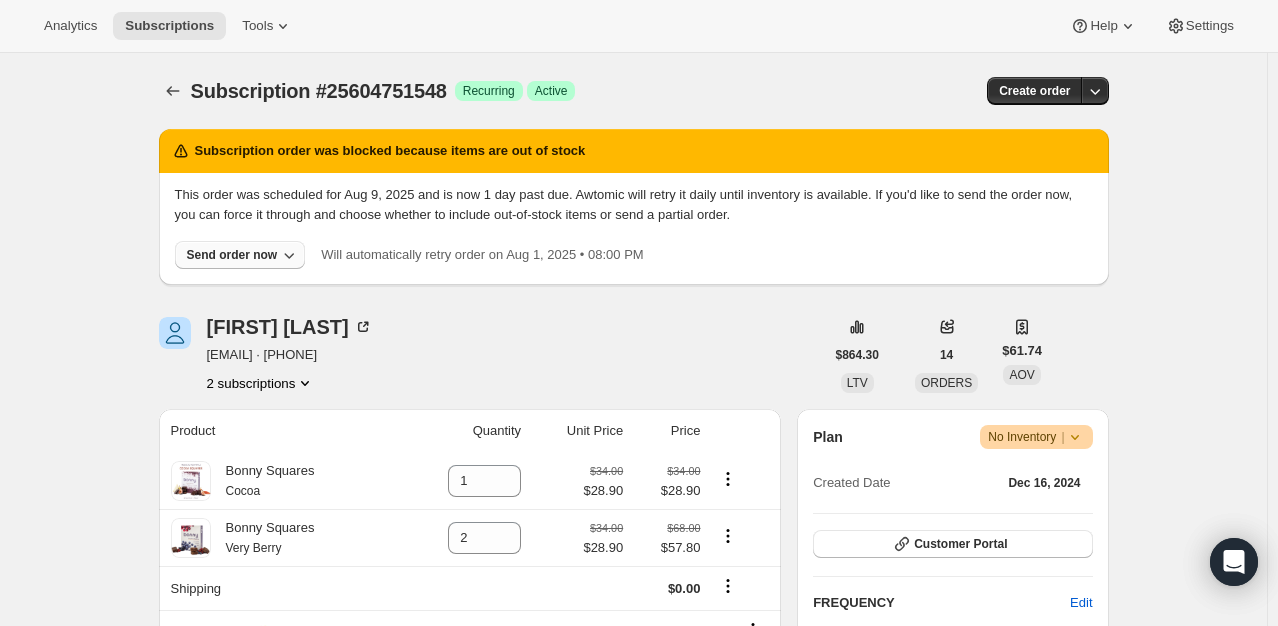 click 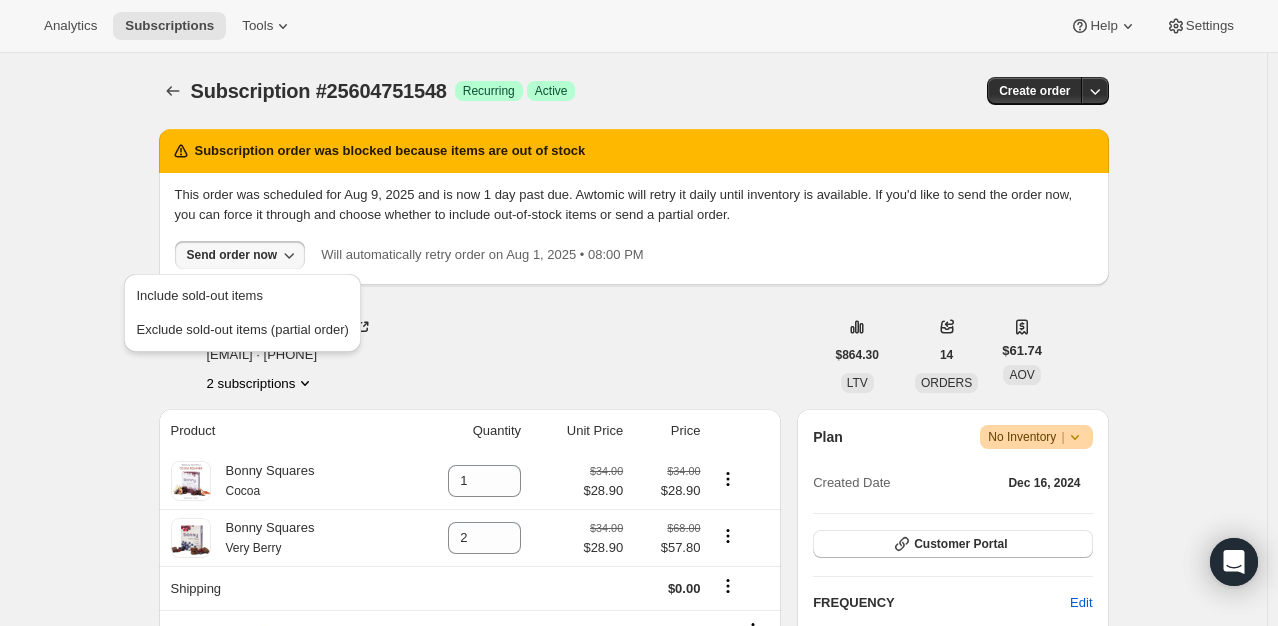 drag, startPoint x: 280, startPoint y: 288, endPoint x: 541, endPoint y: 295, distance: 261.09384 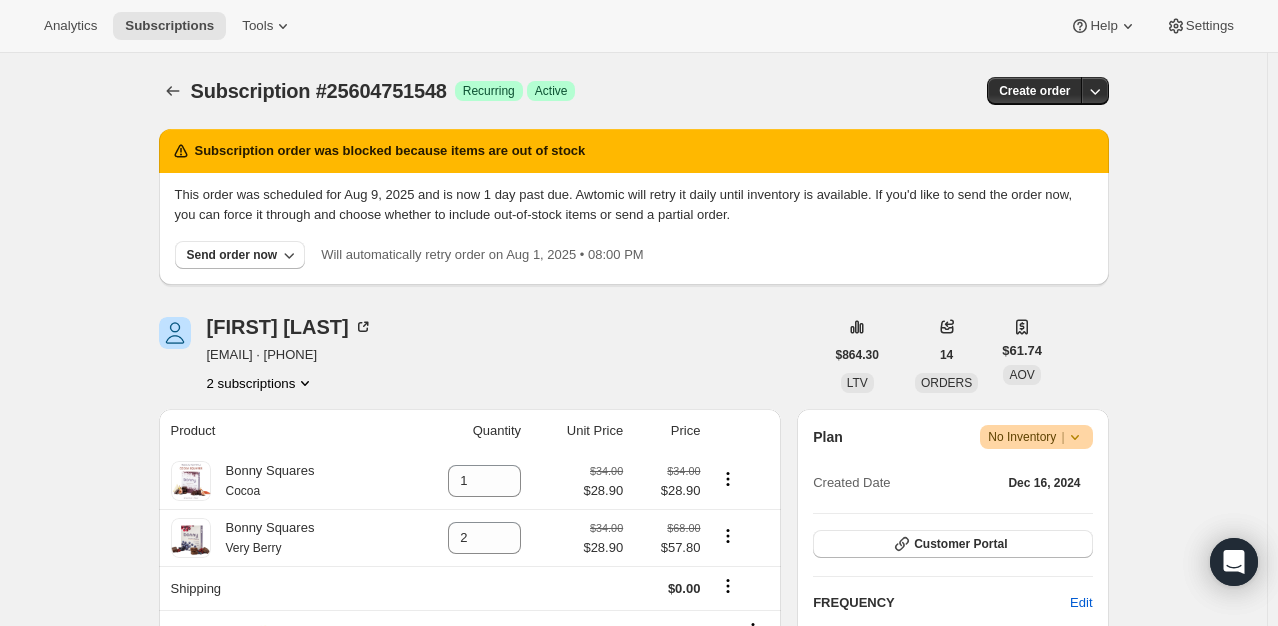 click on "Subscription order was blocked because items are out of stock This order was scheduled for Aug 9, 2025 and is now 1 day past due. Awtomic will retry it daily until inventory is available. If you'd like to send the order now, you can force it through and choose whether to include out-of-stock items or send a partial order. Send order now Will automatically retry order on Aug 1, 2025 • 08:00 PM" at bounding box center [634, 215] 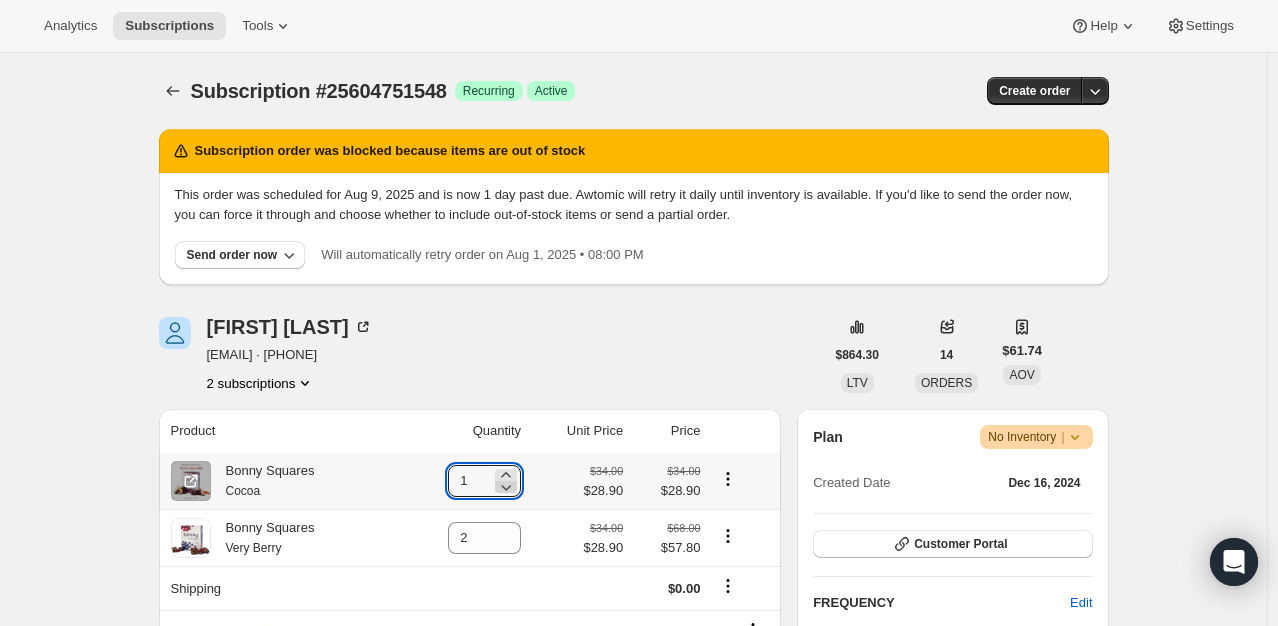 click 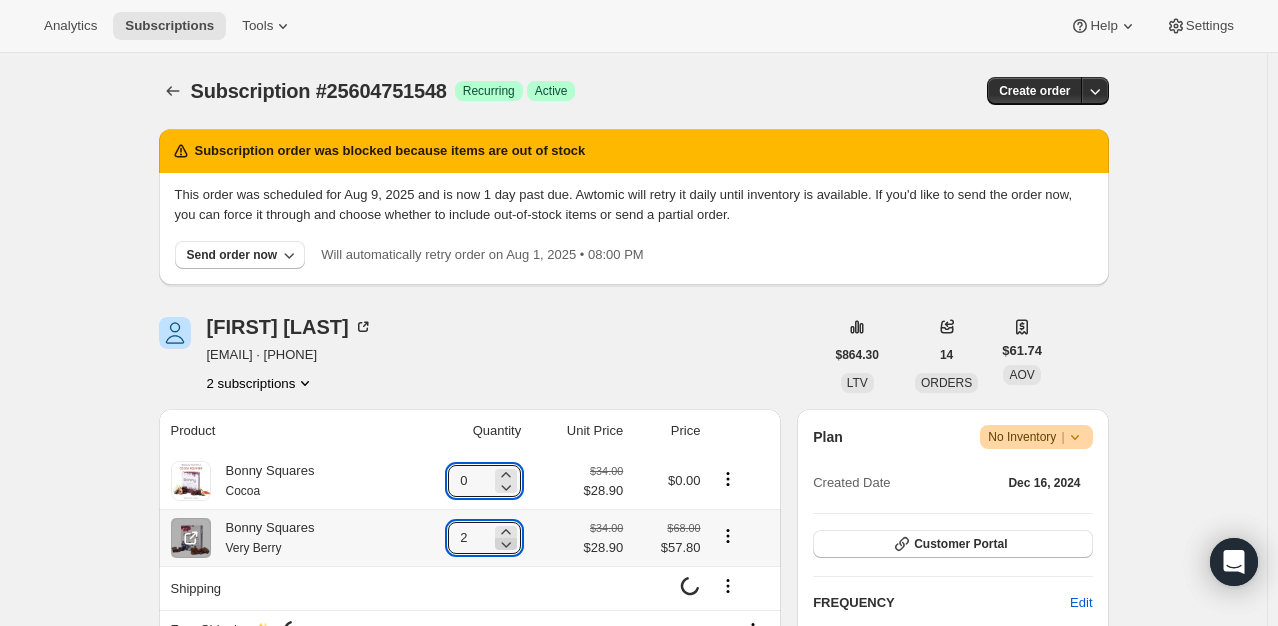 click 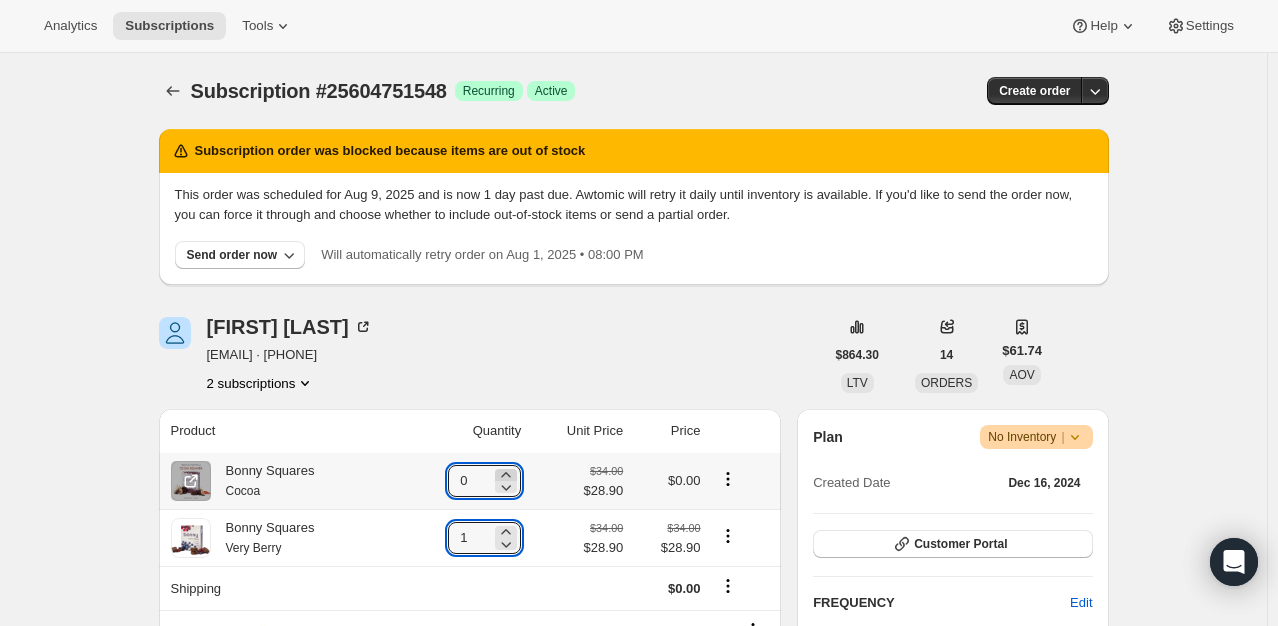 click 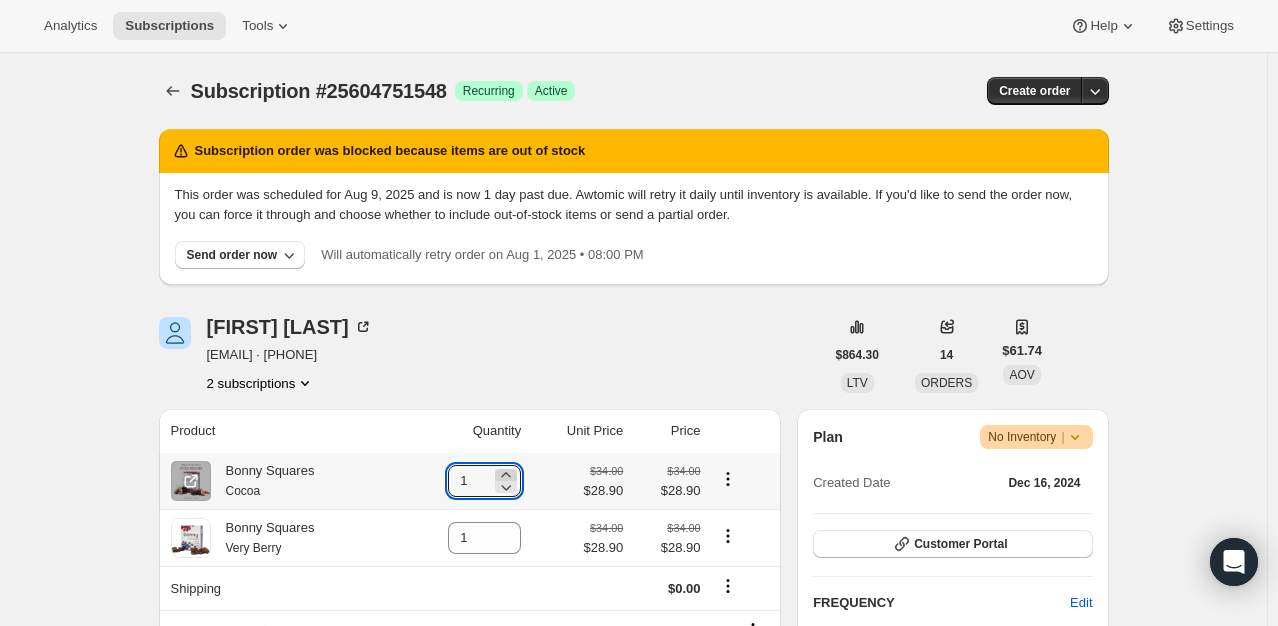 click 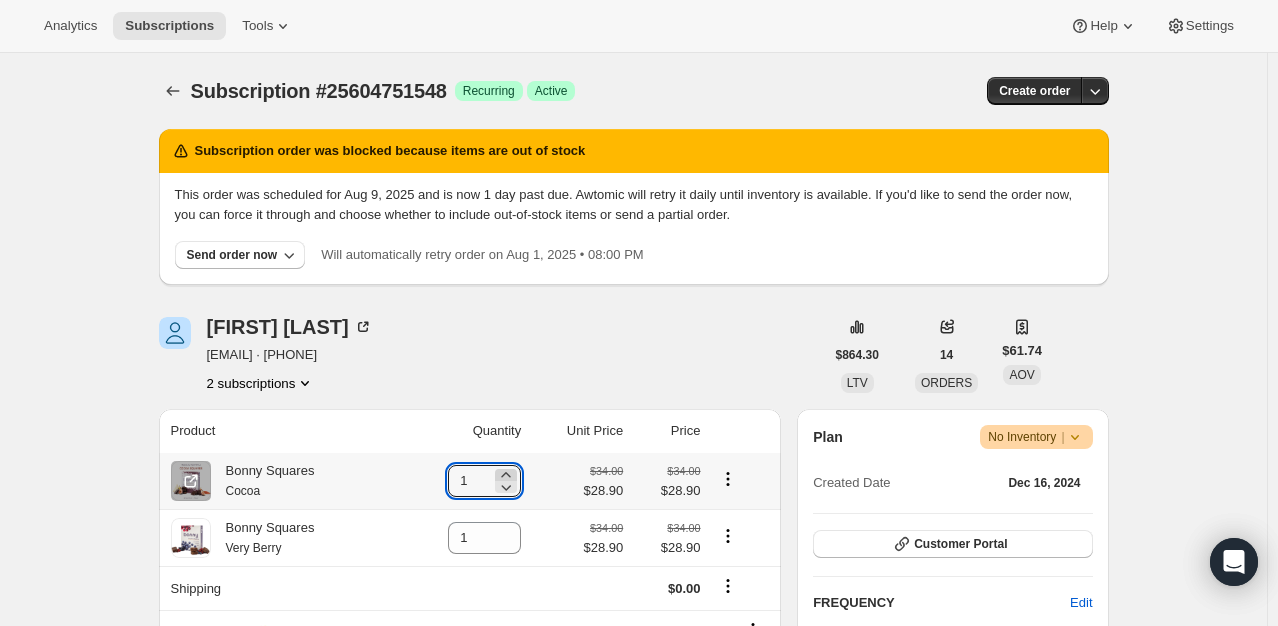 type on "2" 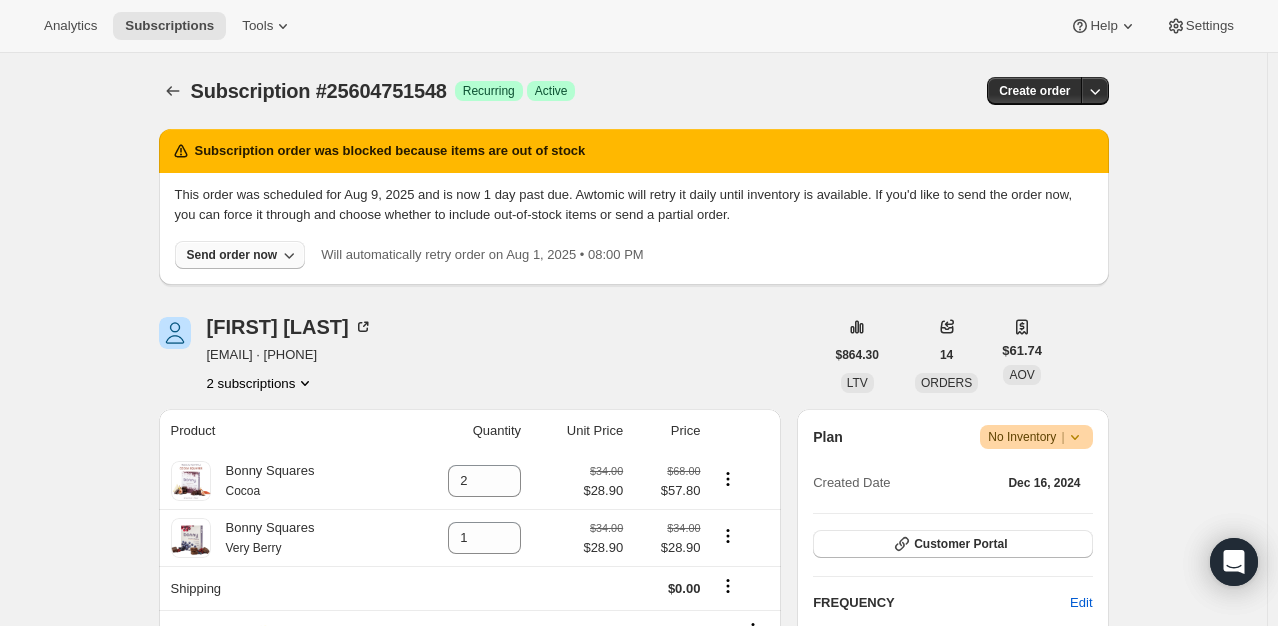 click 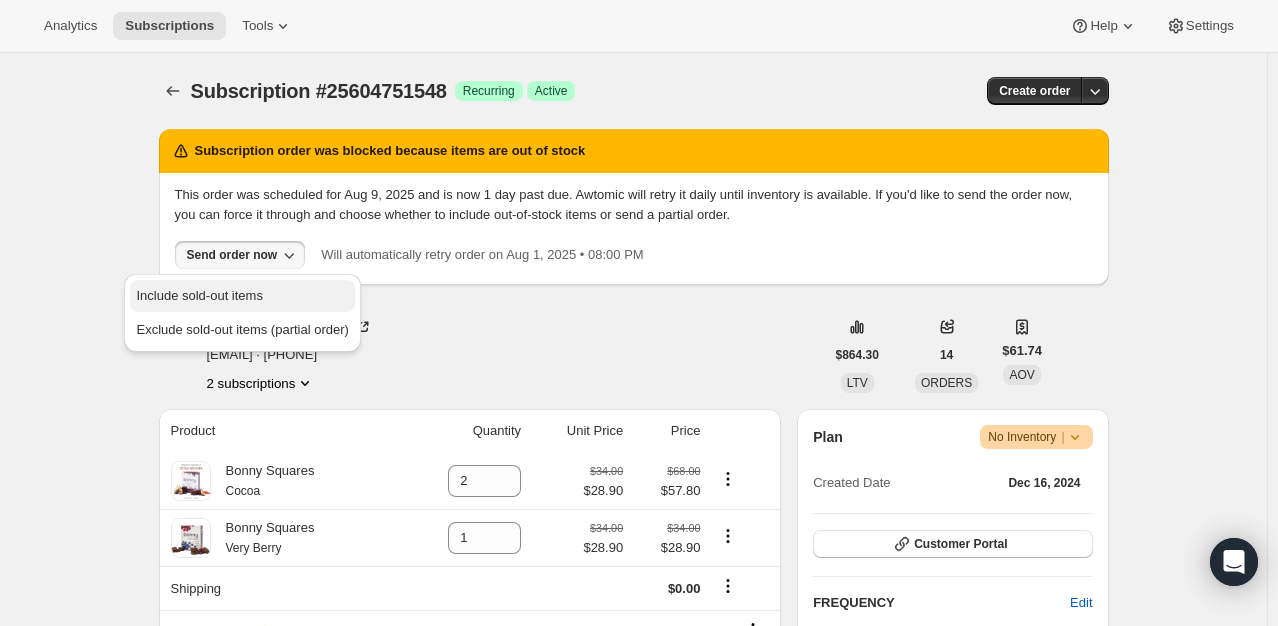 click on "Include sold-out items" at bounding box center [242, 296] 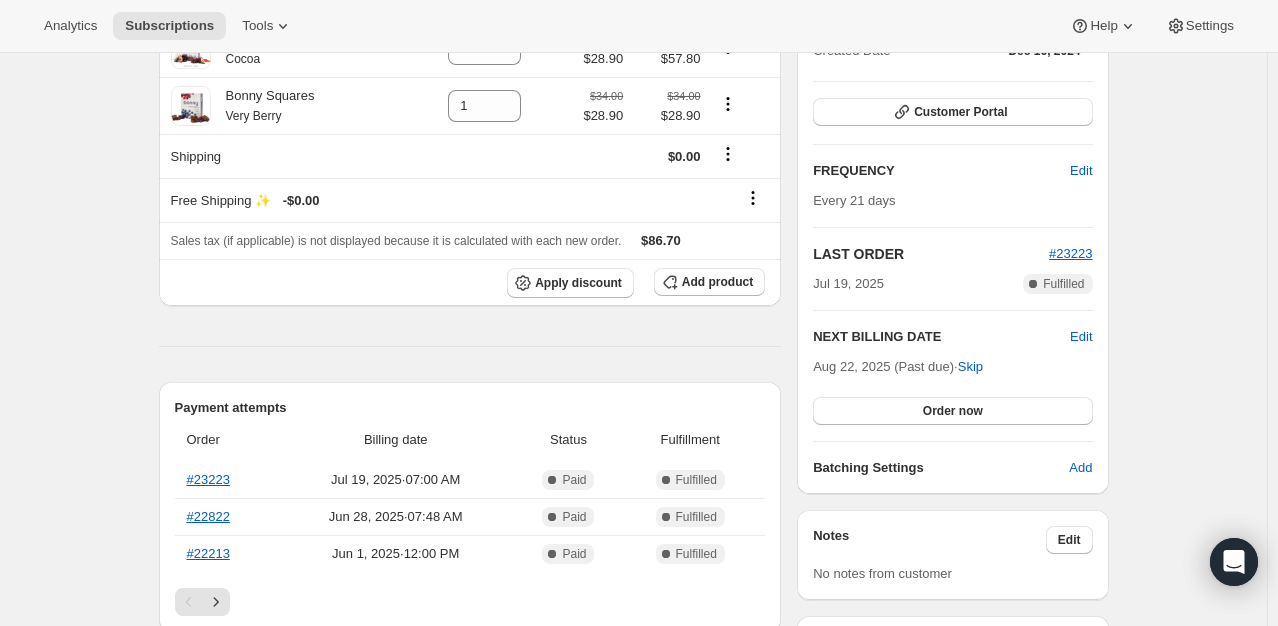 scroll, scrollTop: 503, scrollLeft: 0, axis: vertical 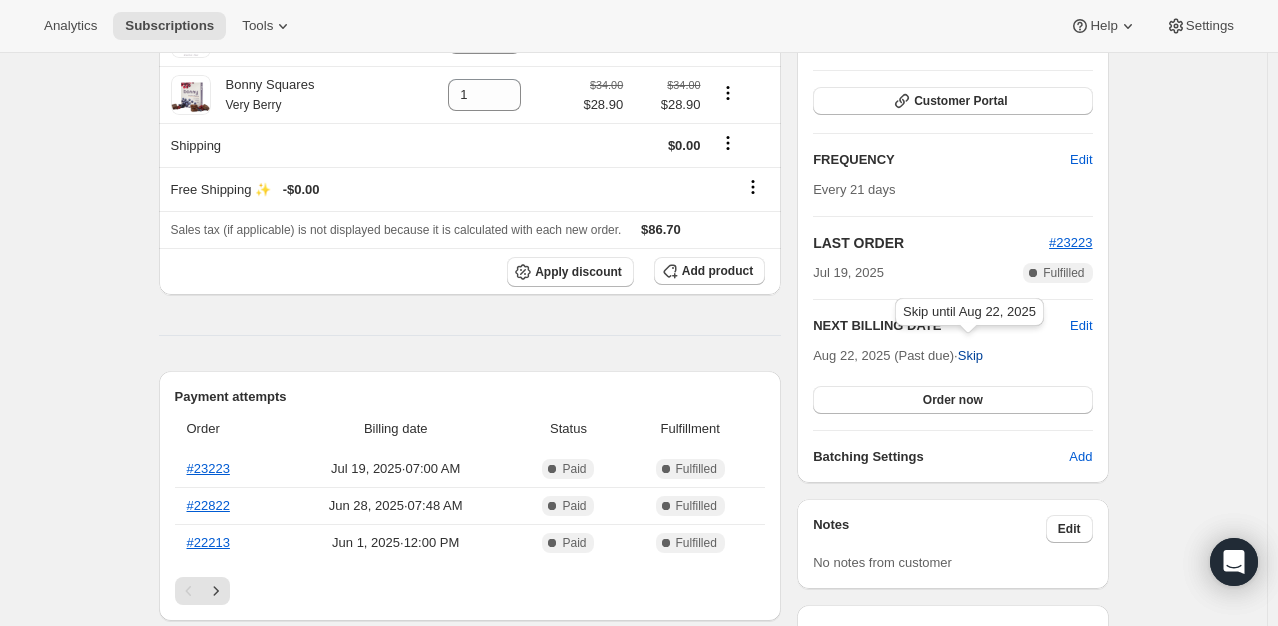 click on "Skip" at bounding box center (970, 356) 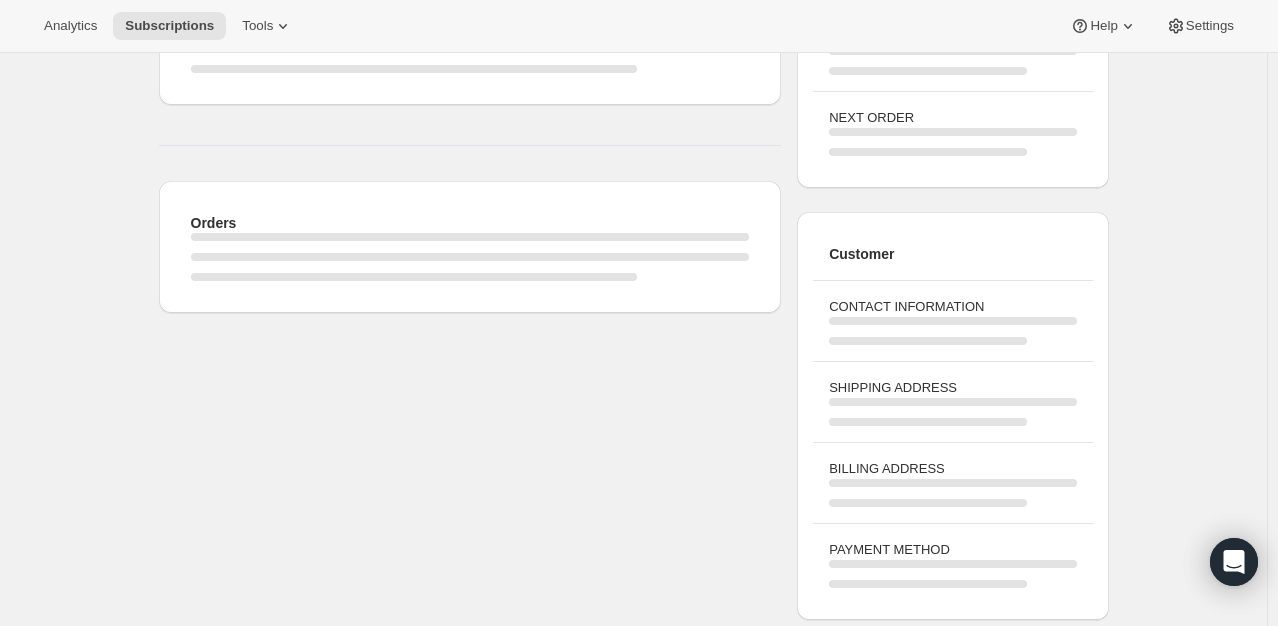 scroll, scrollTop: 503, scrollLeft: 0, axis: vertical 